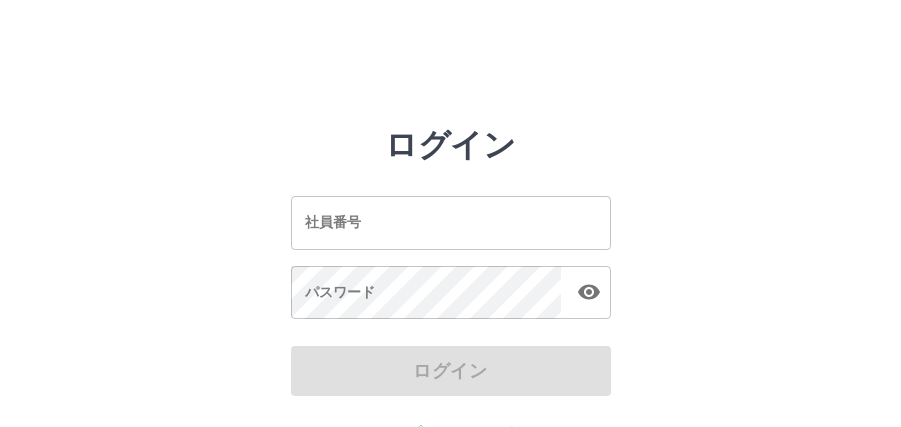 scroll, scrollTop: 0, scrollLeft: 0, axis: both 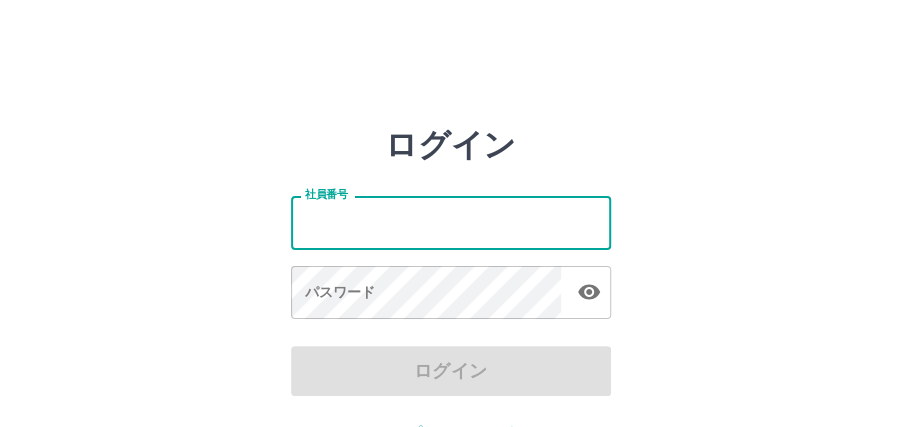 click on "社員番号" at bounding box center (451, 222) 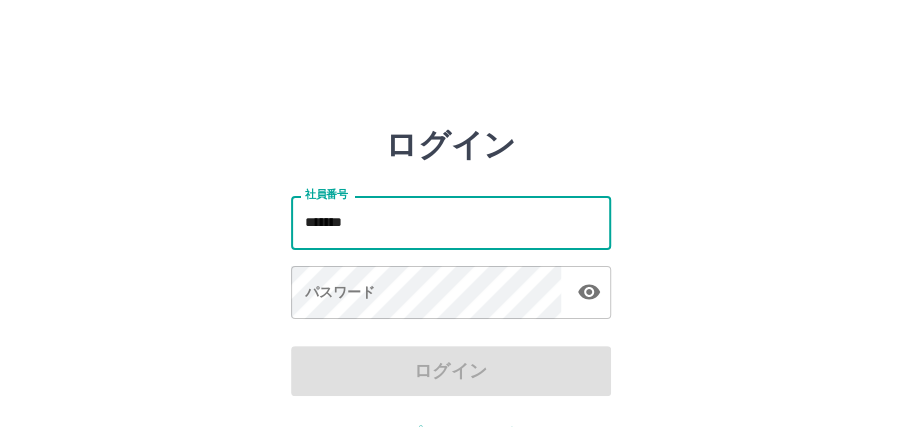 type on "*******" 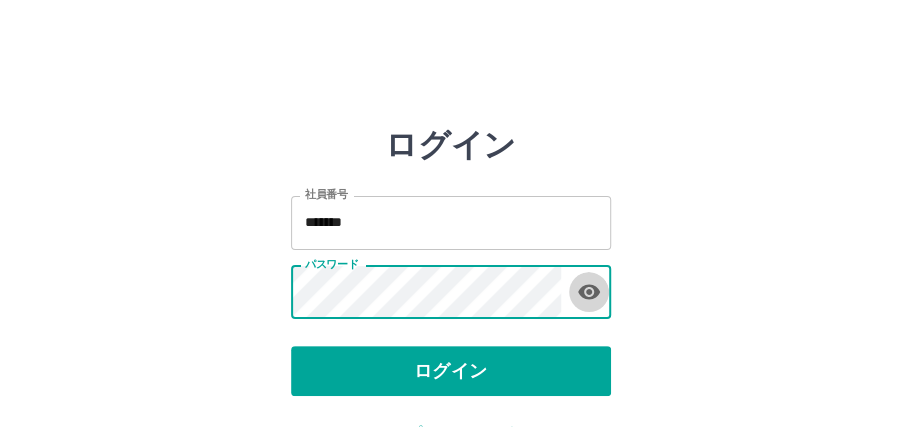 click 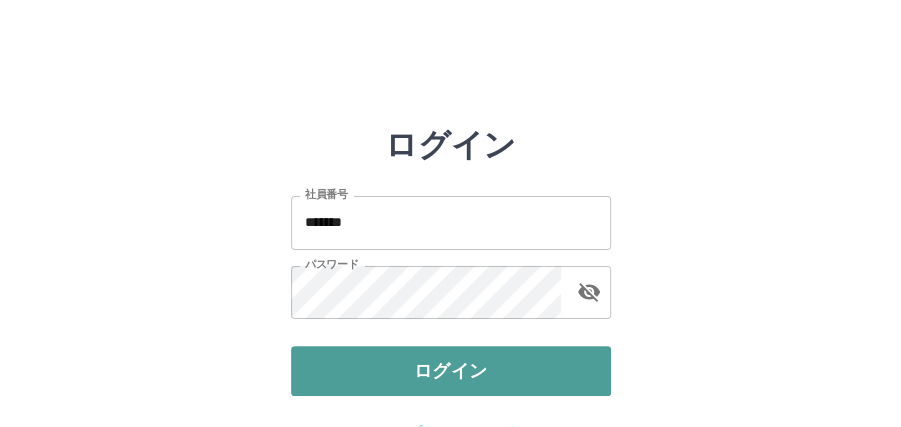 click on "ログイン" at bounding box center (451, 371) 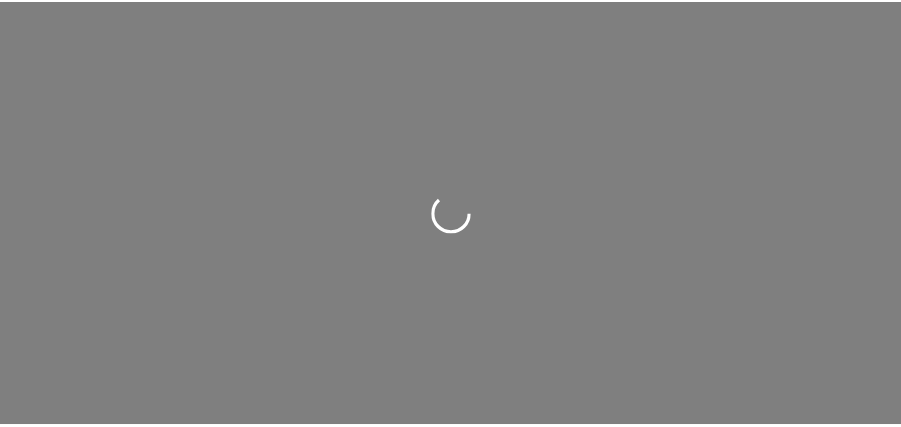 scroll, scrollTop: 0, scrollLeft: 0, axis: both 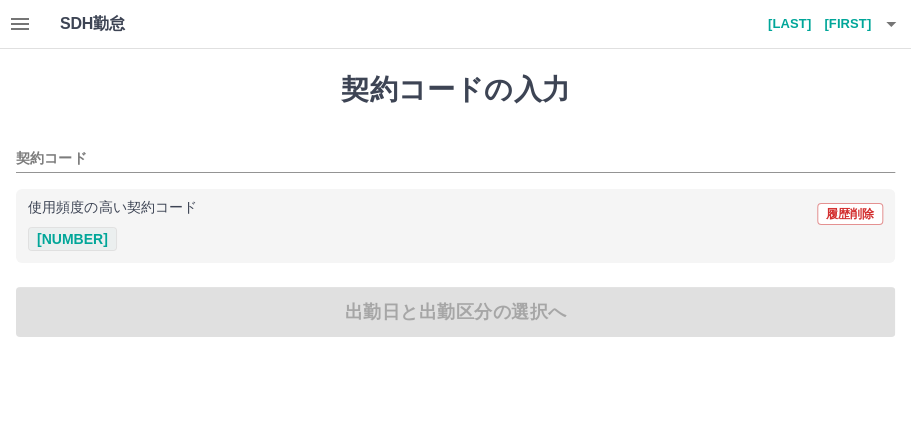 click on "[NUMBER]" at bounding box center (72, 239) 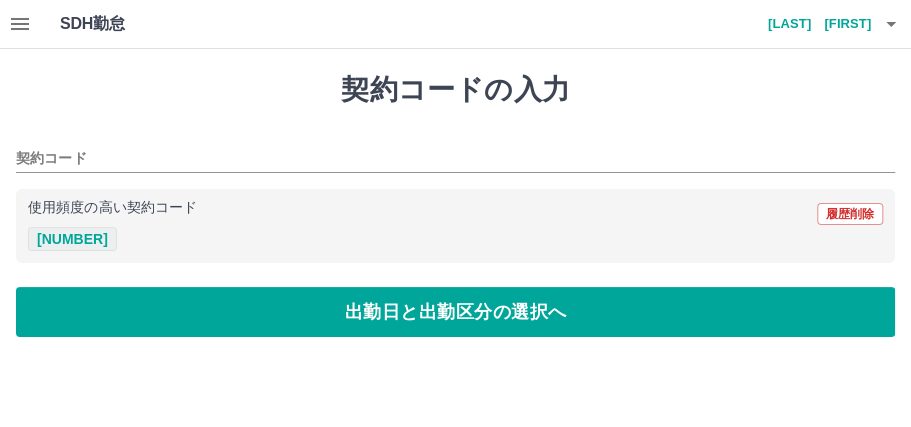 type on "********" 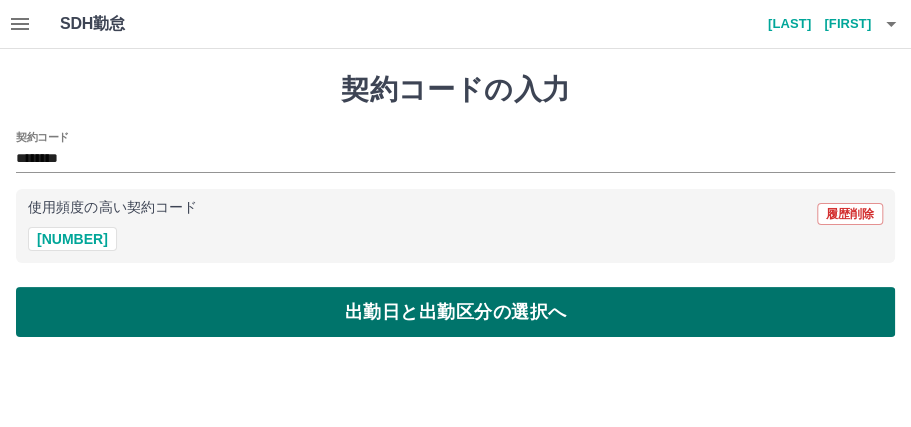 click on "出勤日と出勤区分の選択へ" at bounding box center [455, 312] 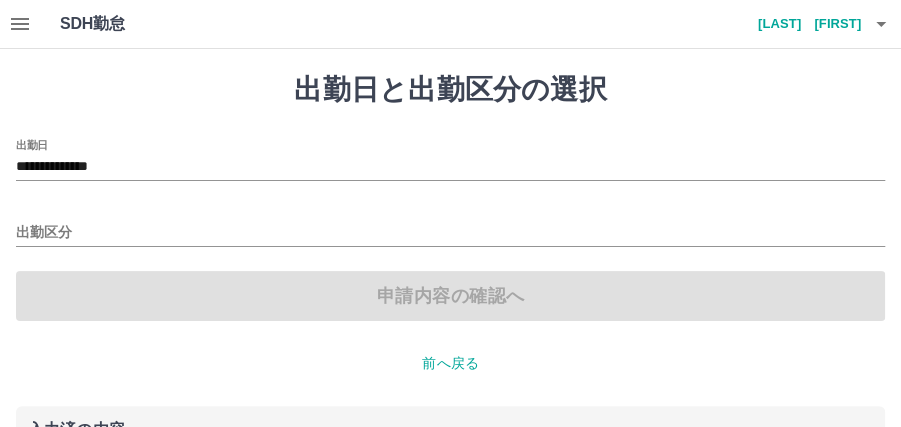 scroll, scrollTop: 66, scrollLeft: 0, axis: vertical 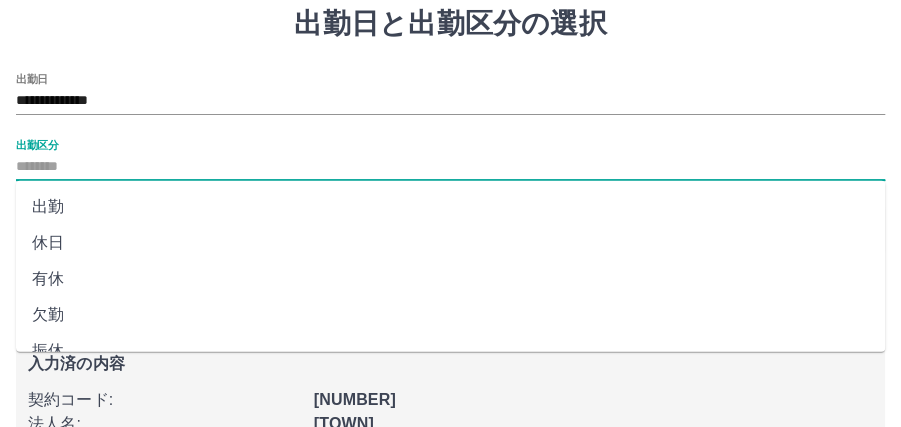 click on "出勤区分" at bounding box center [450, 167] 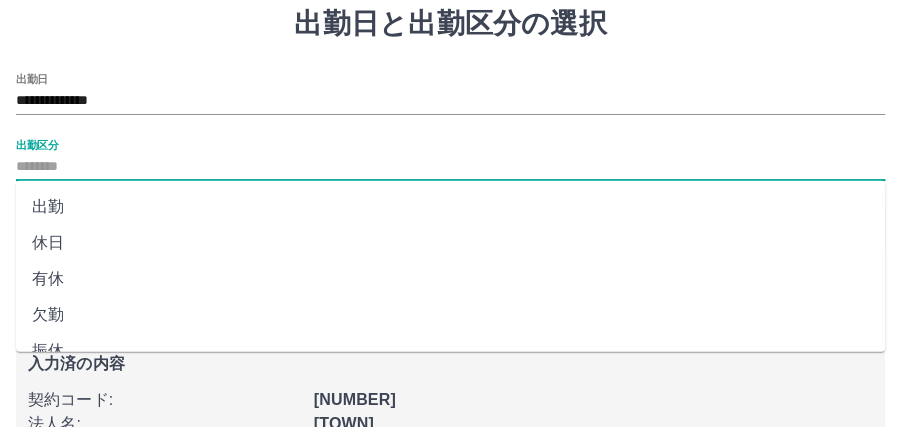 click on "出勤" at bounding box center (450, 207) 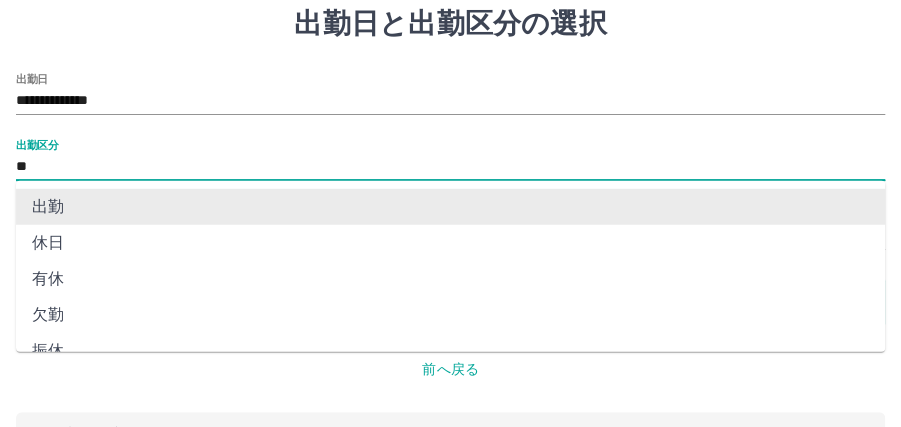 drag, startPoint x: 74, startPoint y: 158, endPoint x: 74, endPoint y: 170, distance: 12 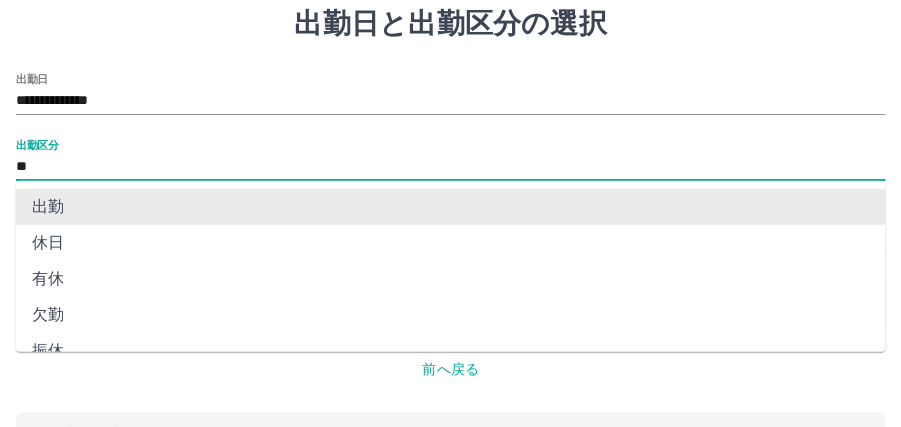 click on "出勤" at bounding box center [450, 207] 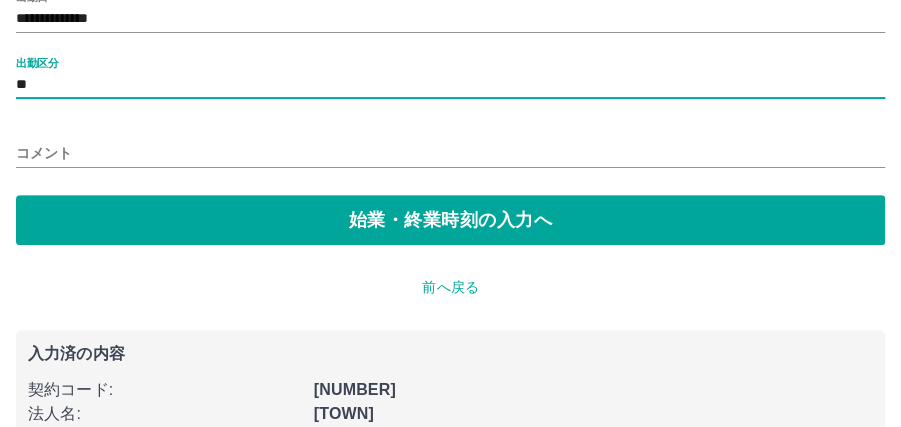 scroll, scrollTop: 133, scrollLeft: 0, axis: vertical 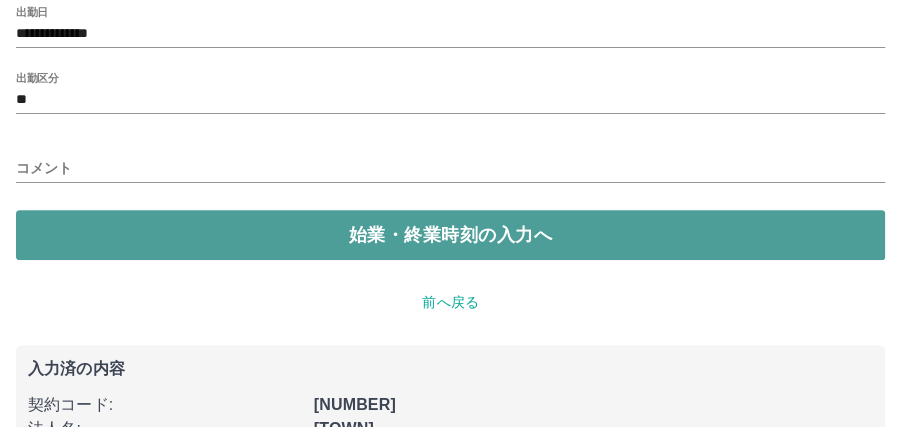 click on "始業・終業時刻の入力へ" at bounding box center (450, 235) 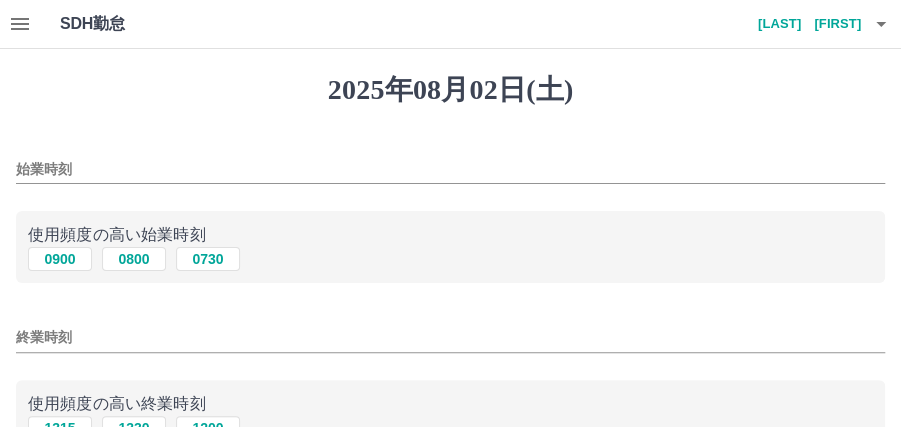 scroll, scrollTop: 66, scrollLeft: 0, axis: vertical 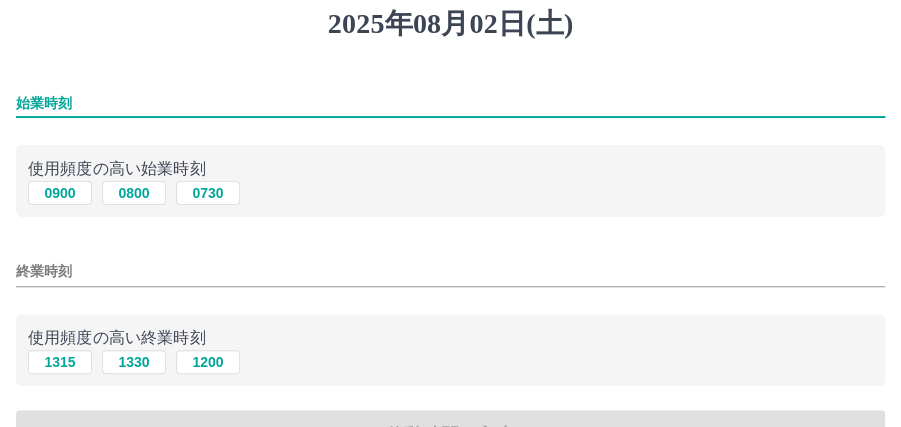 drag, startPoint x: 78, startPoint y: 99, endPoint x: 163, endPoint y: 111, distance: 85.84288 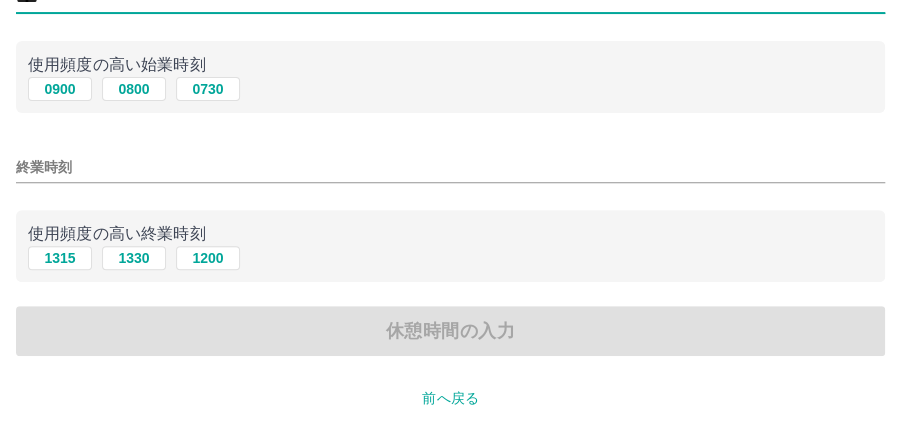 scroll, scrollTop: 200, scrollLeft: 0, axis: vertical 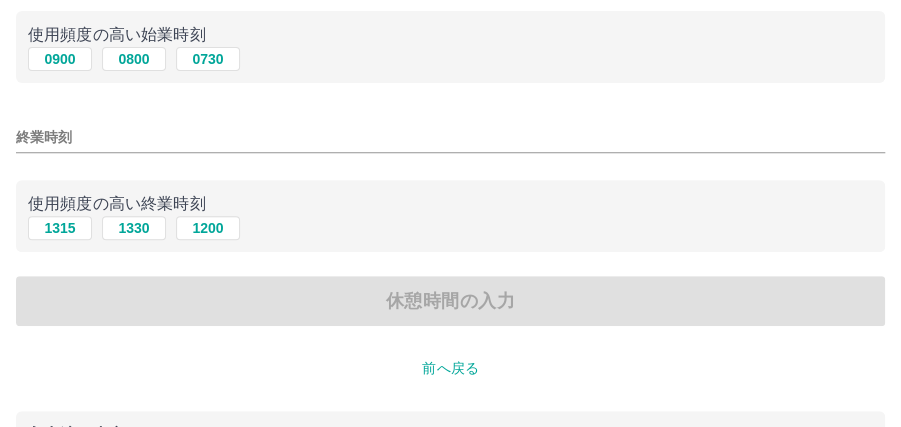 type on "****" 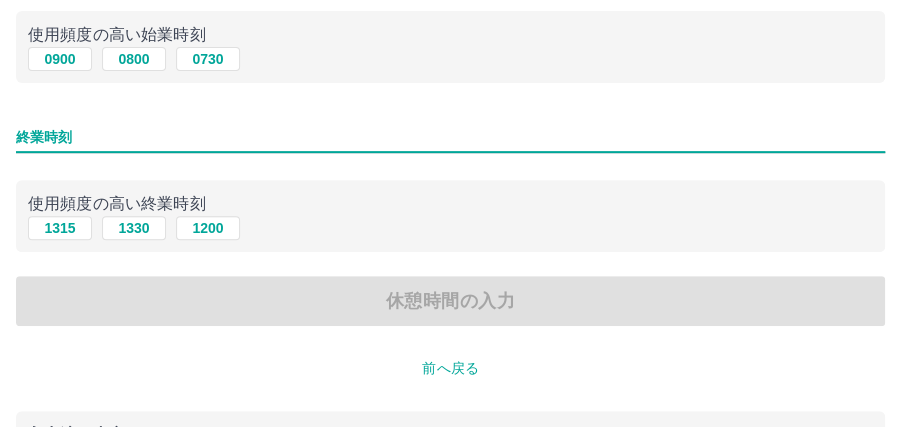 click on "終業時刻" at bounding box center [450, 137] 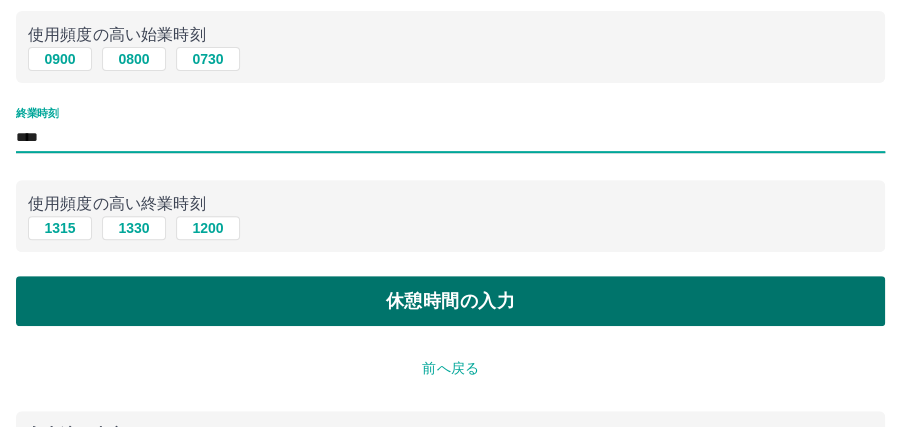 type on "****" 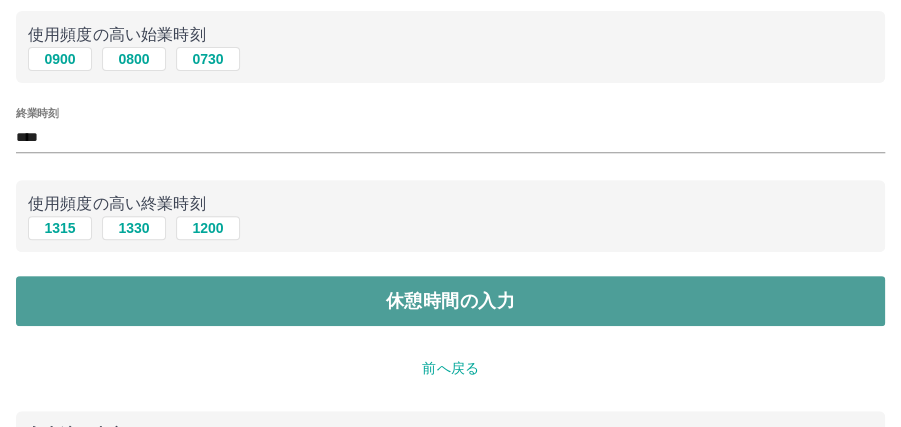 click on "休憩時間の入力" at bounding box center (450, 301) 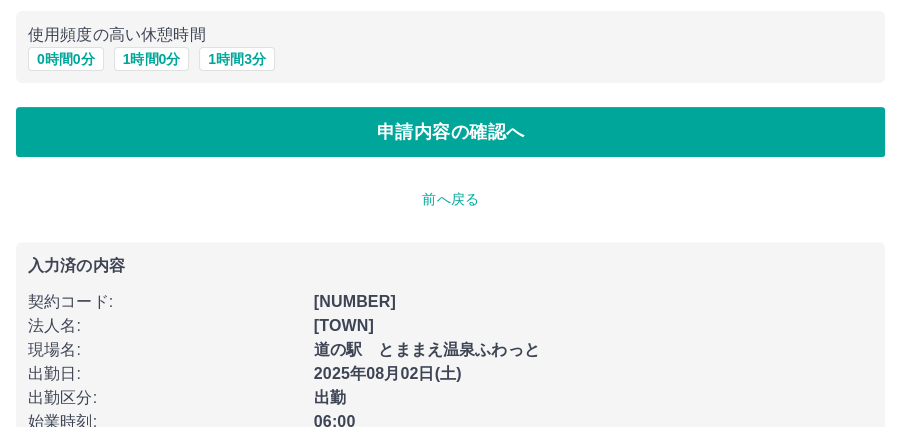 scroll, scrollTop: 0, scrollLeft: 0, axis: both 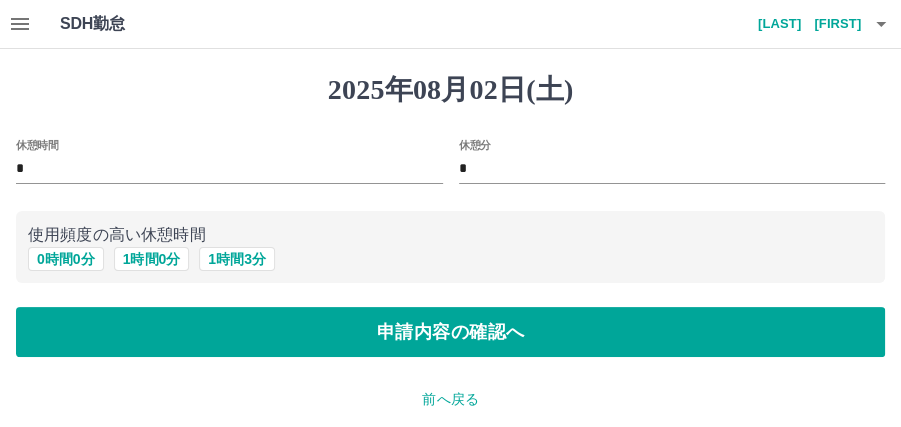 click on "休憩分 *" at bounding box center [664, 155] 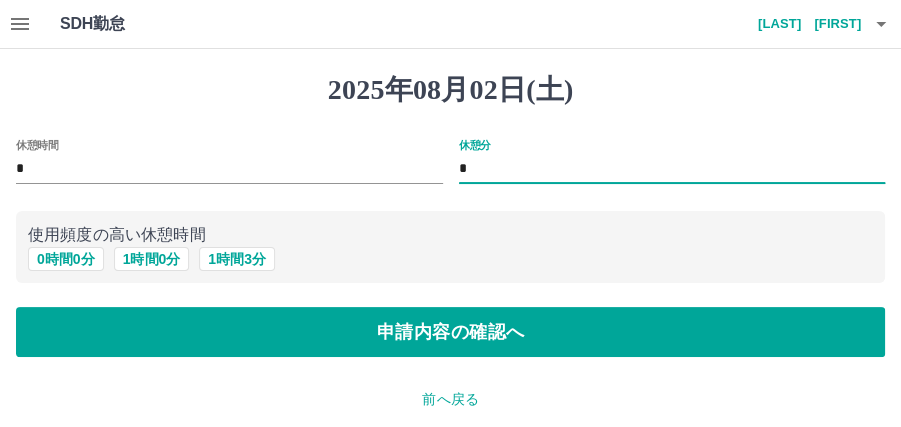 click on "*" at bounding box center (672, 169) 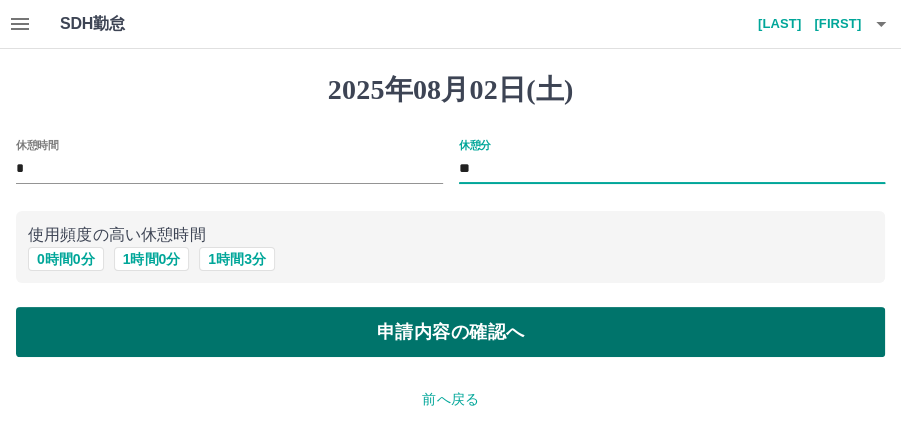 type on "**" 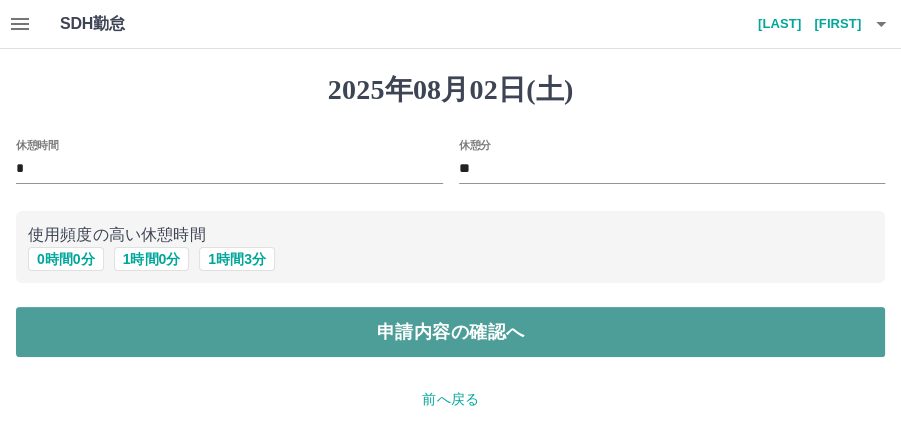click on "申請内容の確認へ" at bounding box center [450, 332] 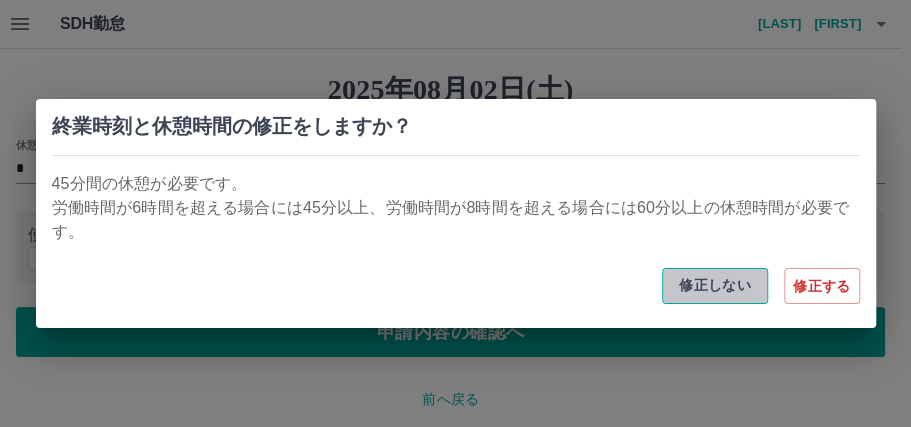 click on "修正しない" at bounding box center (715, 286) 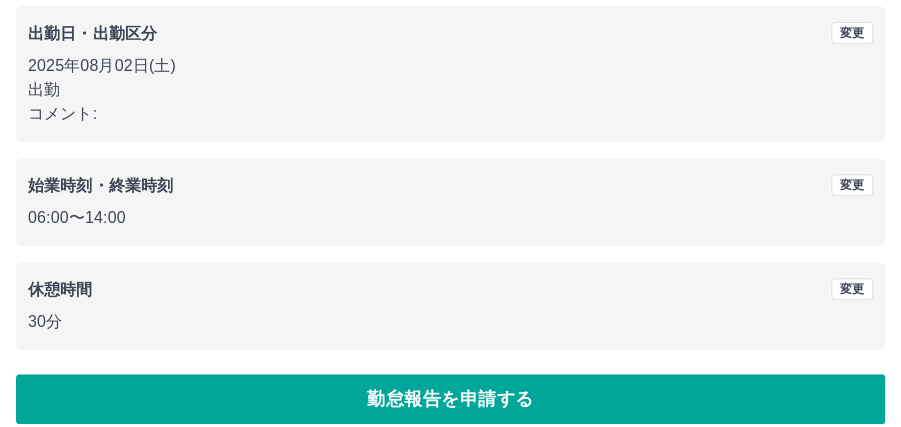 scroll, scrollTop: 320, scrollLeft: 0, axis: vertical 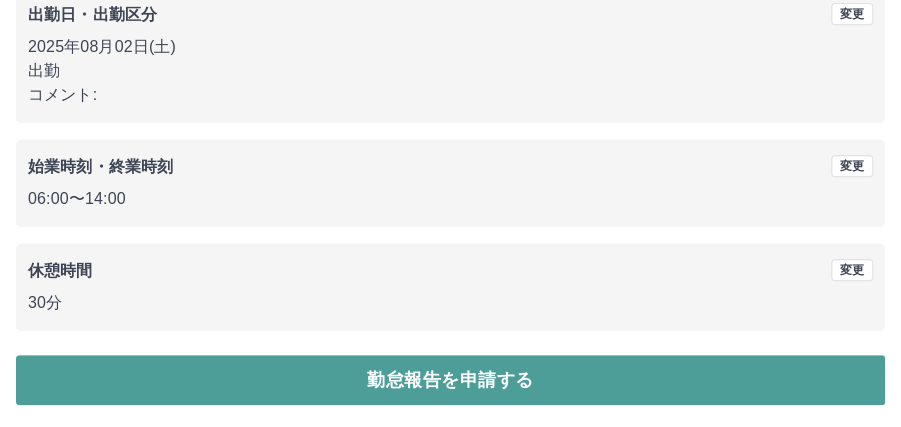 click on "勤怠報告を申請する" at bounding box center (450, 380) 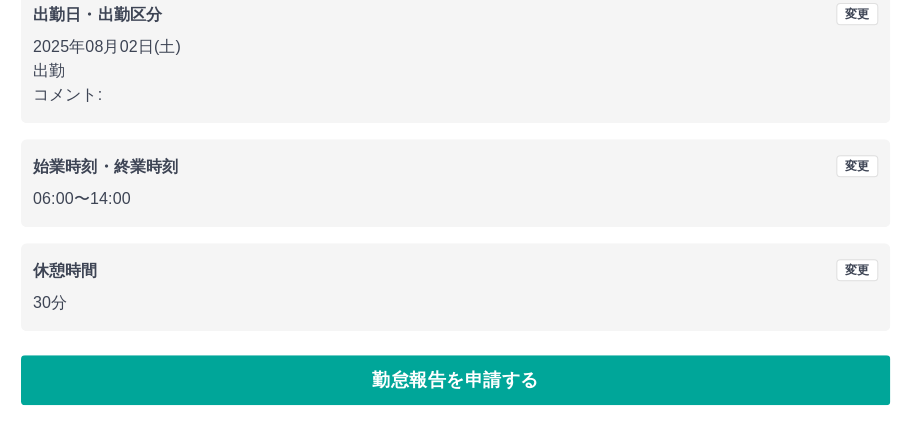 scroll, scrollTop: 0, scrollLeft: 0, axis: both 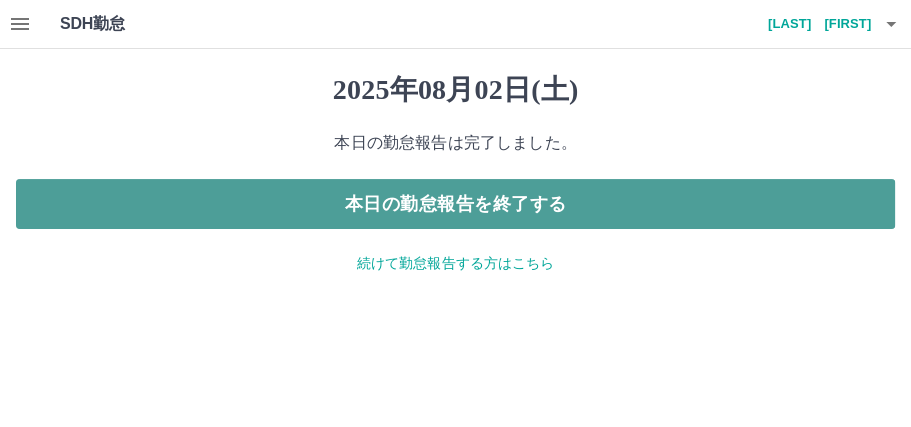click on "本日の勤怠報告を終了する" at bounding box center [455, 204] 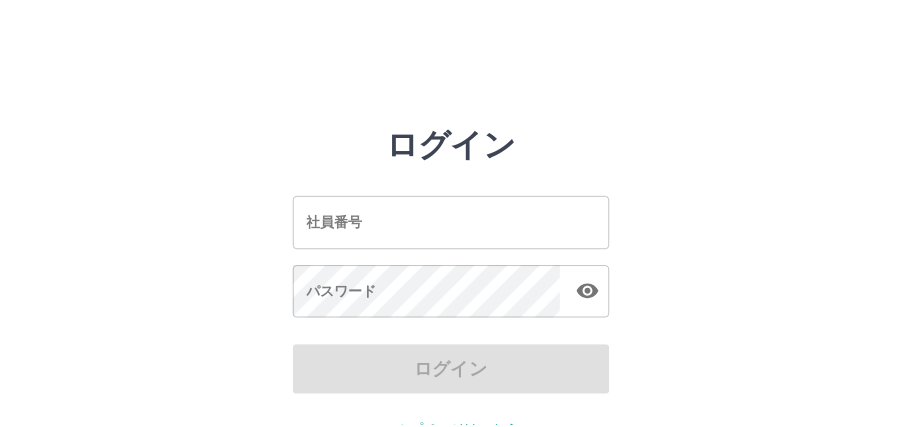 scroll, scrollTop: 0, scrollLeft: 0, axis: both 